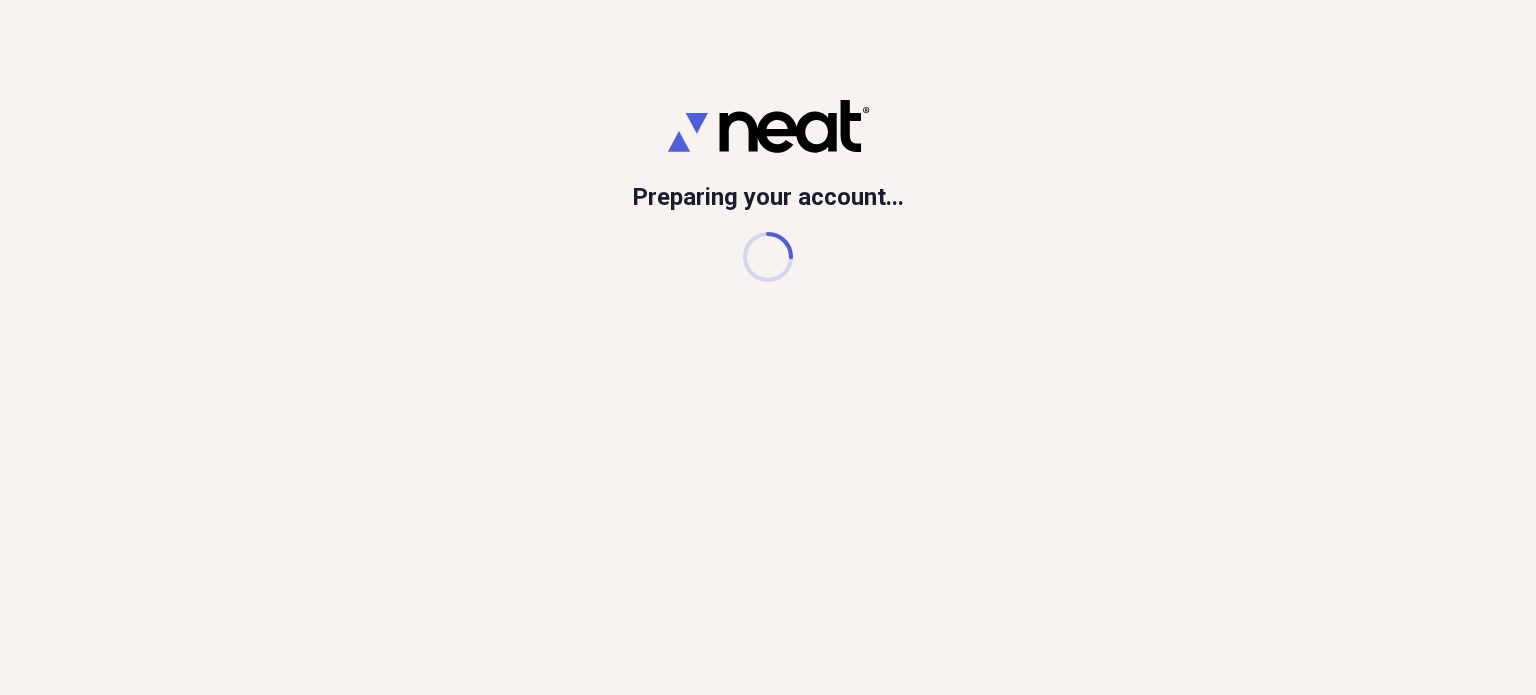 scroll, scrollTop: 0, scrollLeft: 0, axis: both 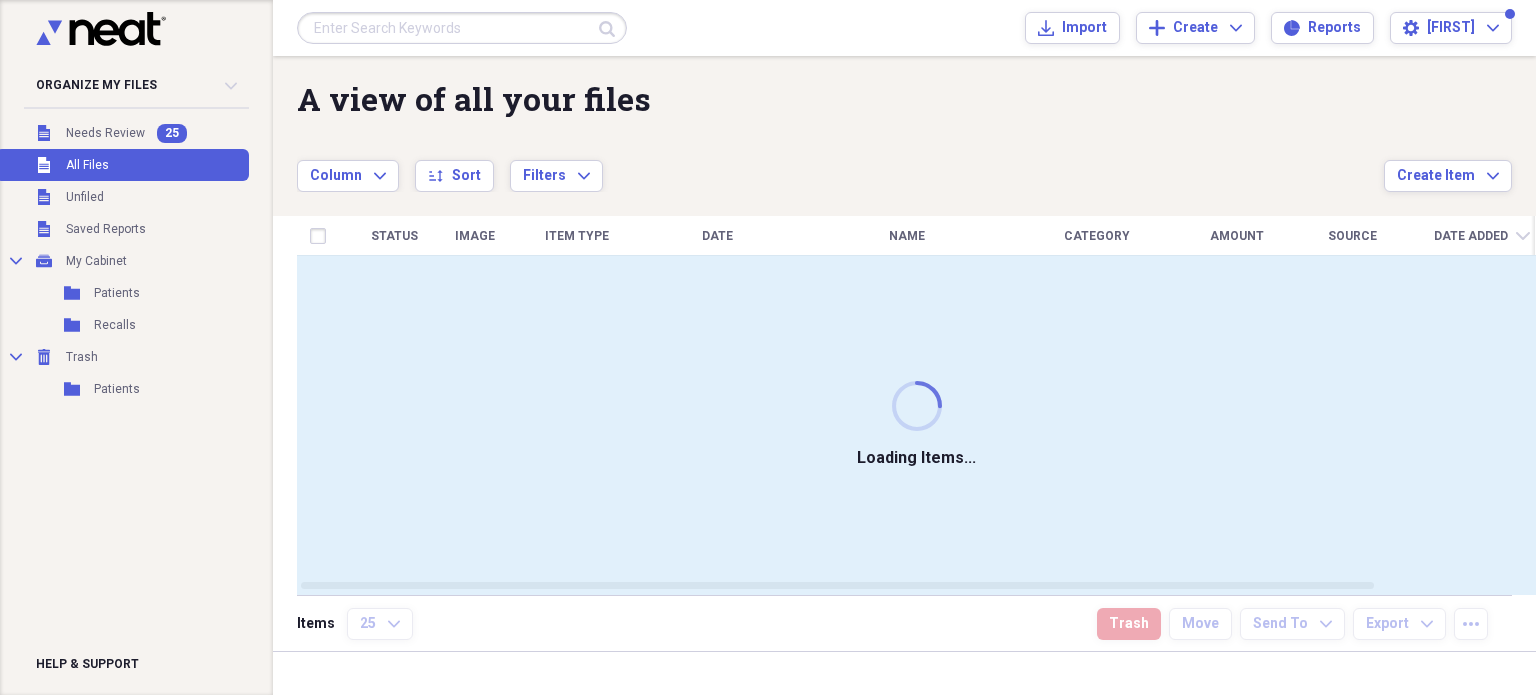 click on "Submit Import Import Add Create Expand Reports Reports Settings [FIRST] Expand" at bounding box center [904, 28] 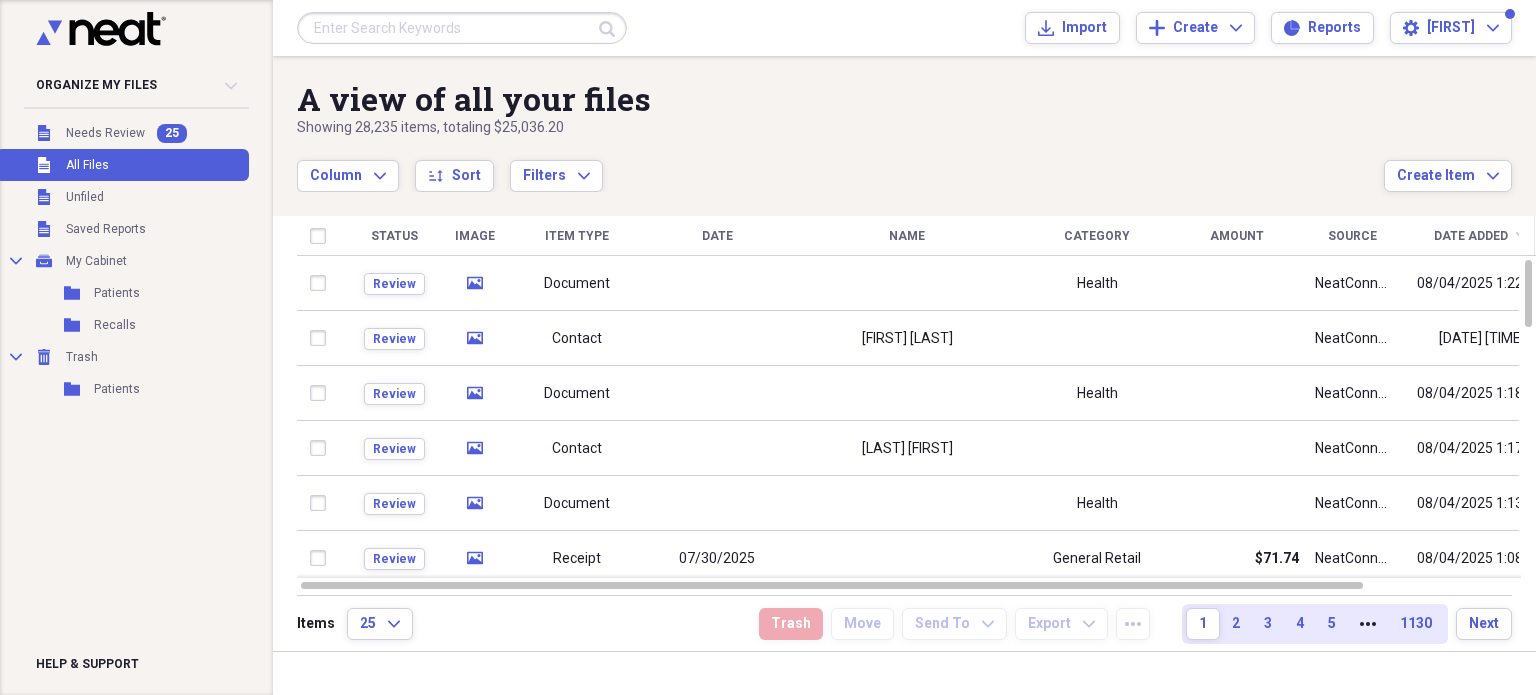click at bounding box center [462, 28] 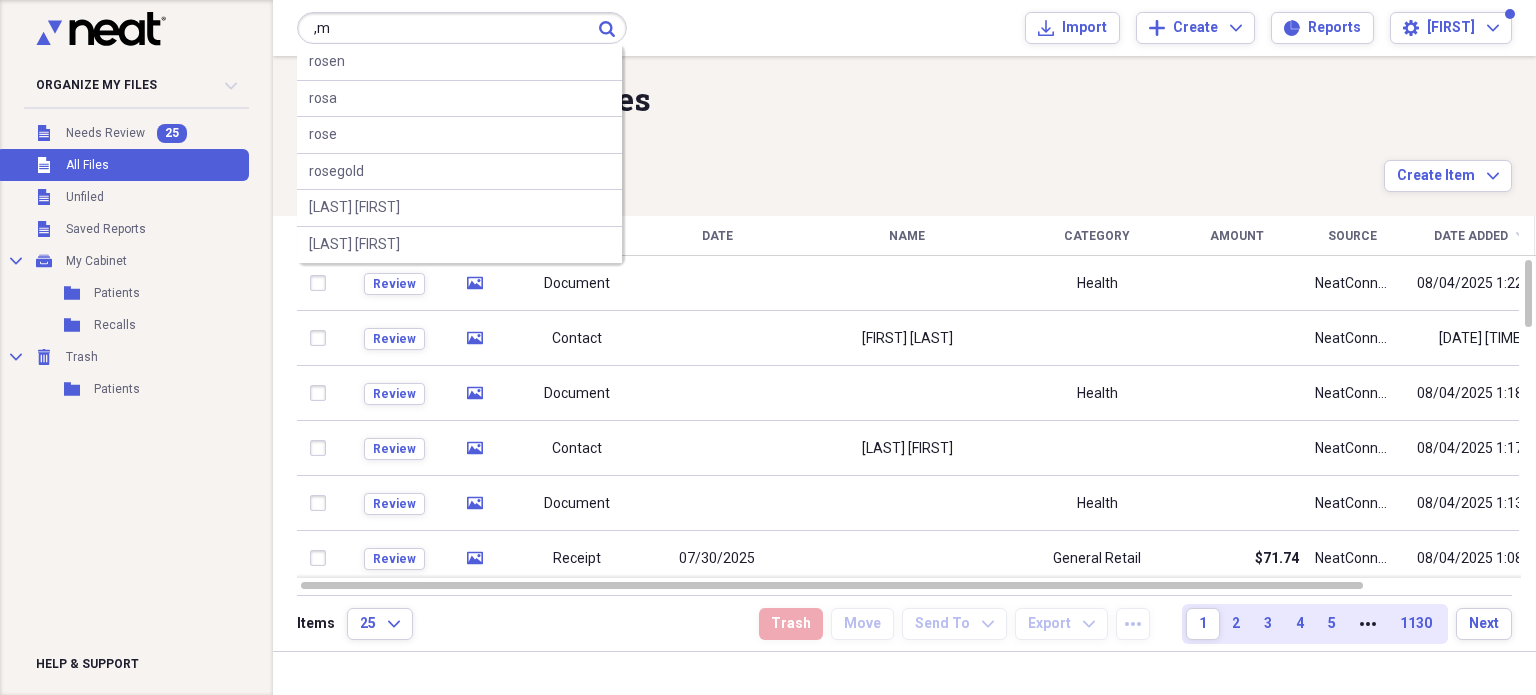 type on "," 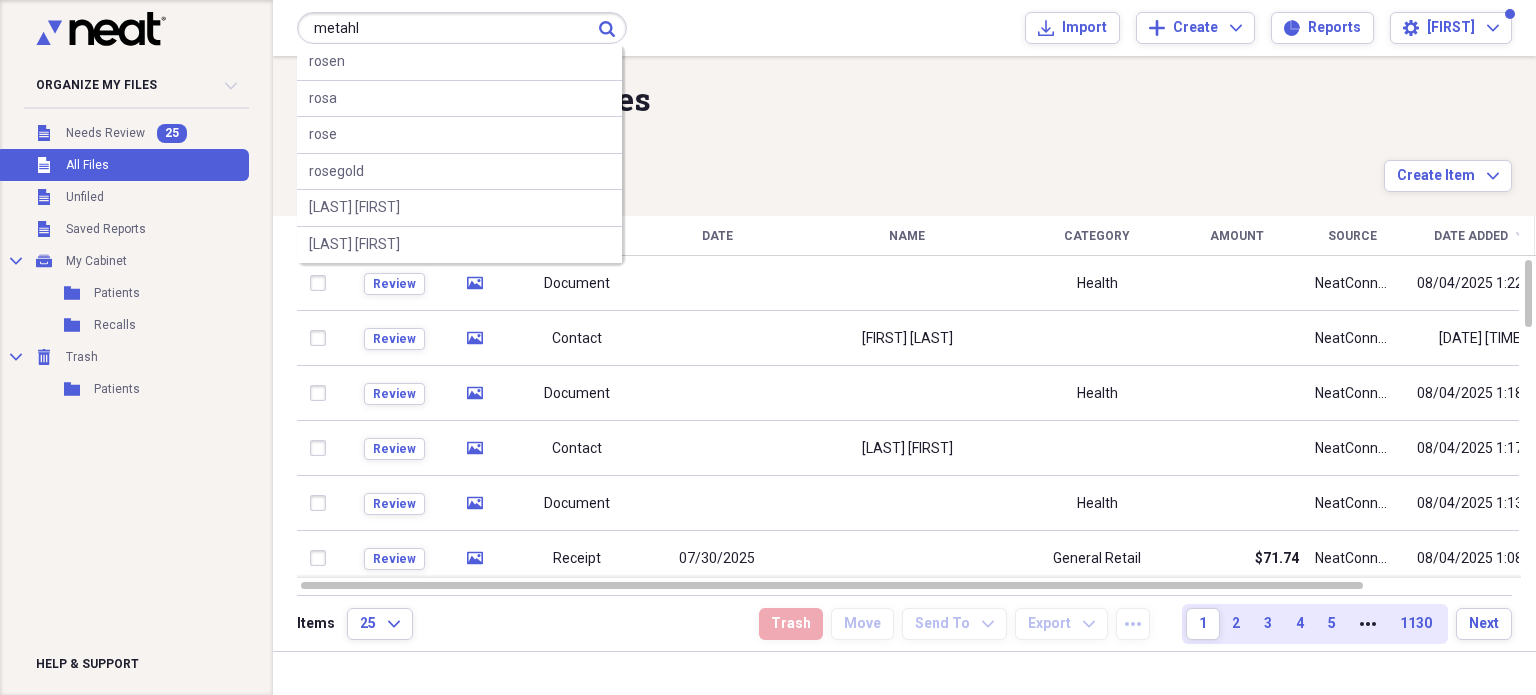 type on "metahl" 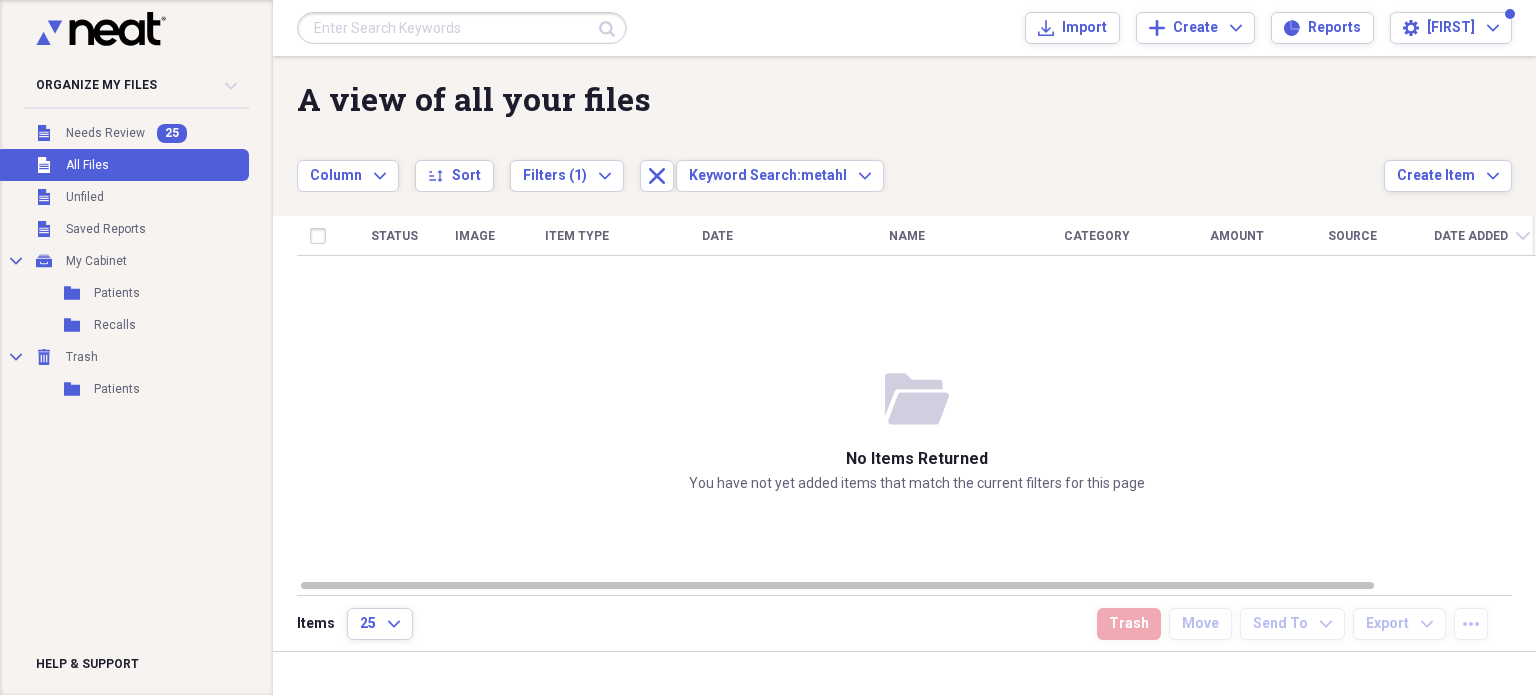 click at bounding box center (462, 28) 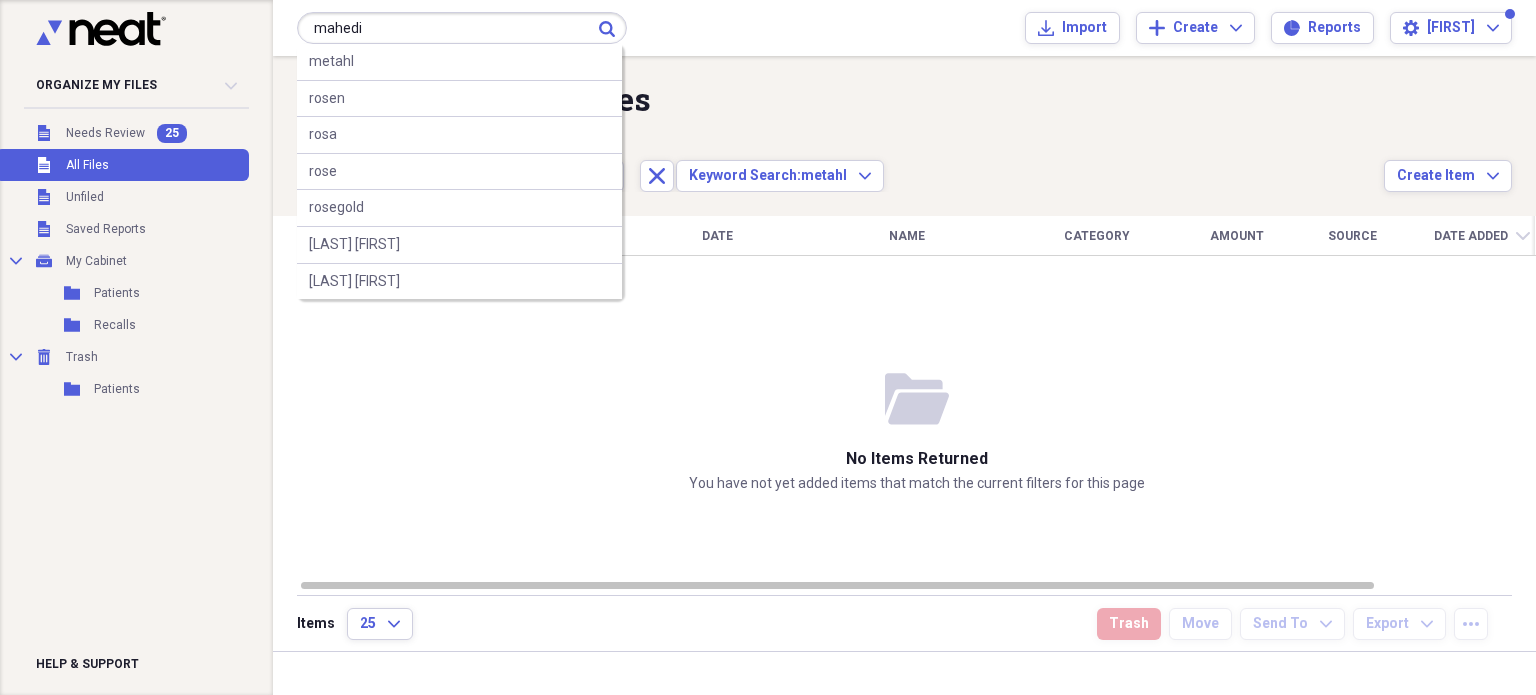 type on "mahedi" 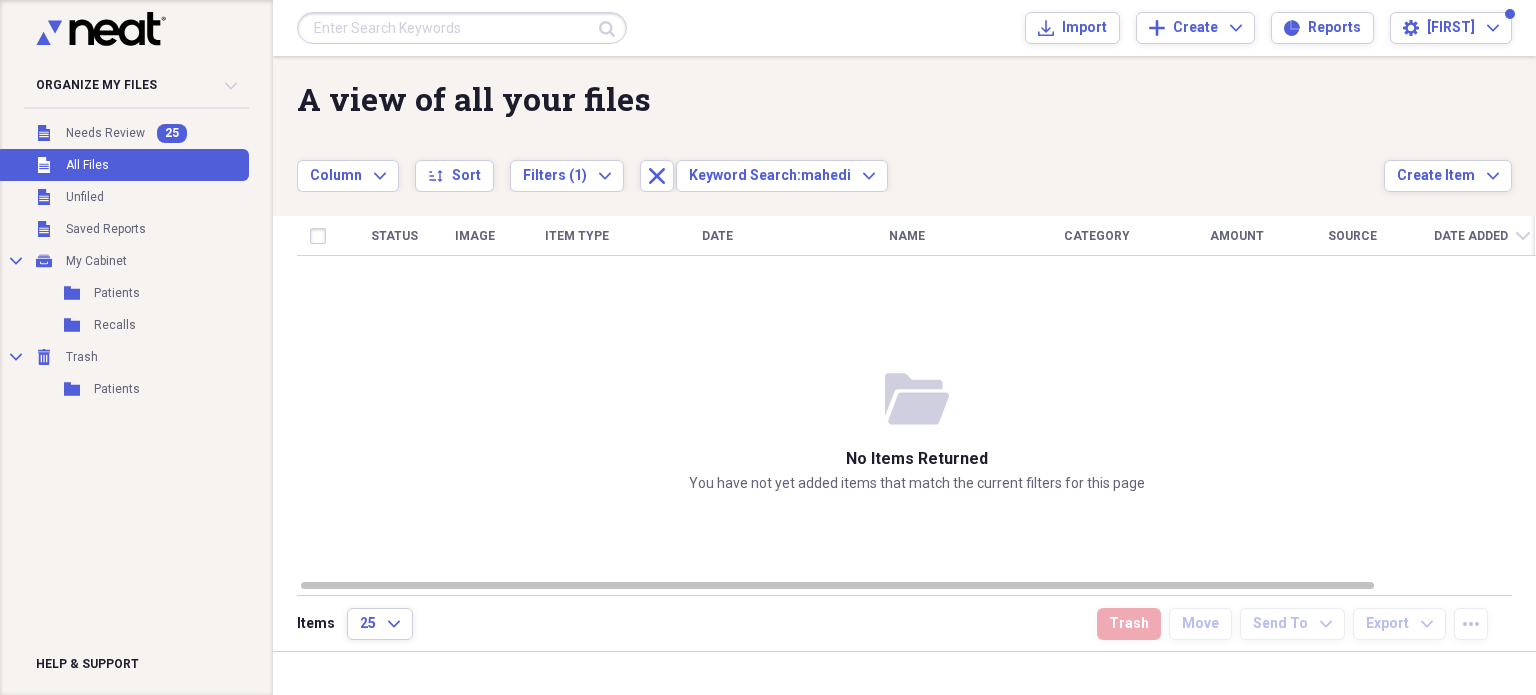 click at bounding box center [462, 28] 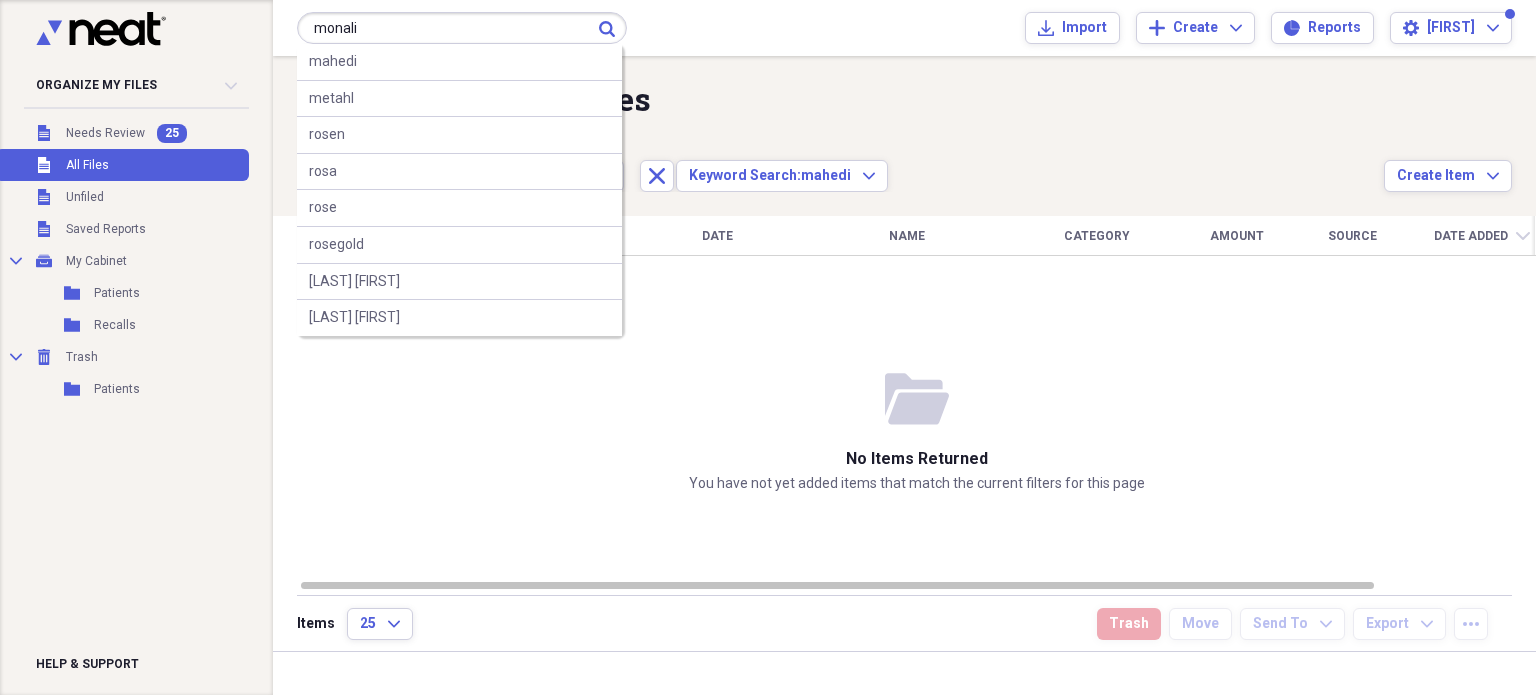type on "monali" 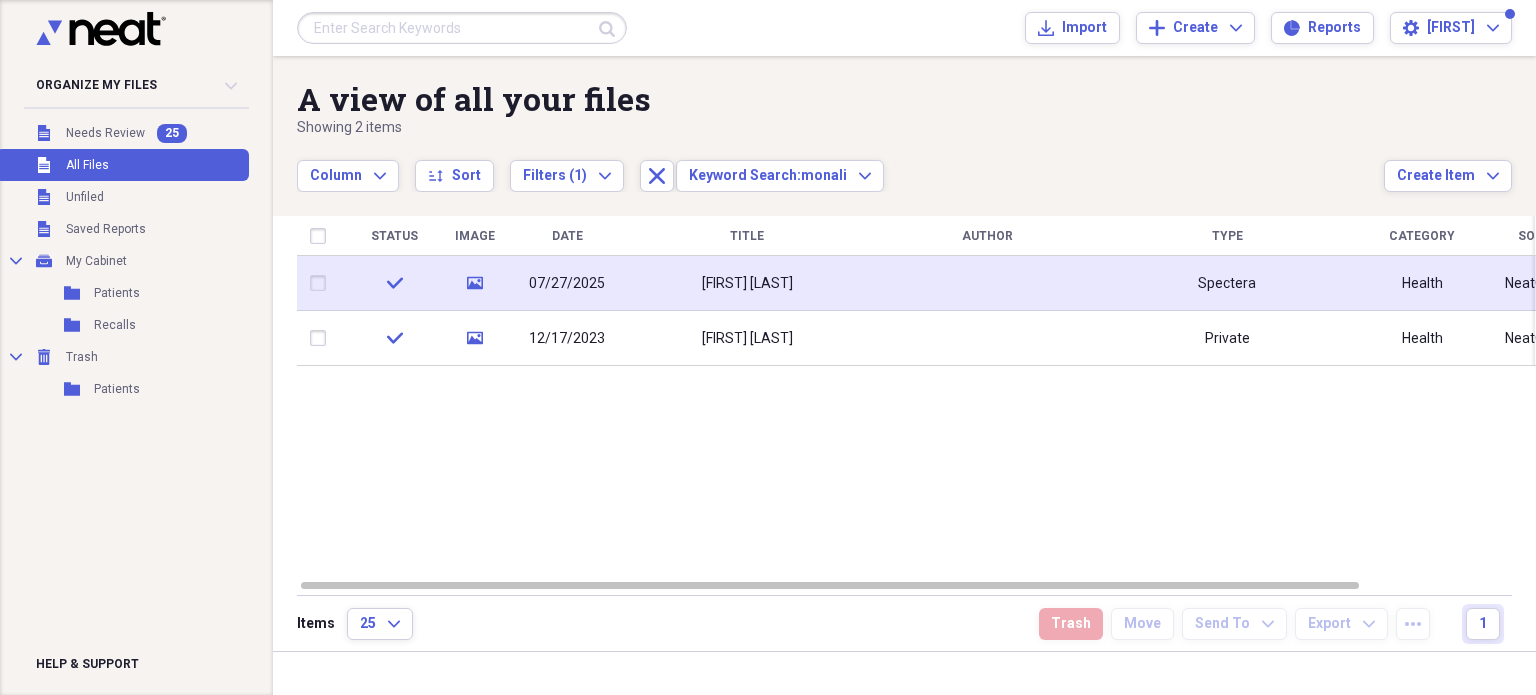 click on "[FIRST] [LAST]" at bounding box center (747, 283) 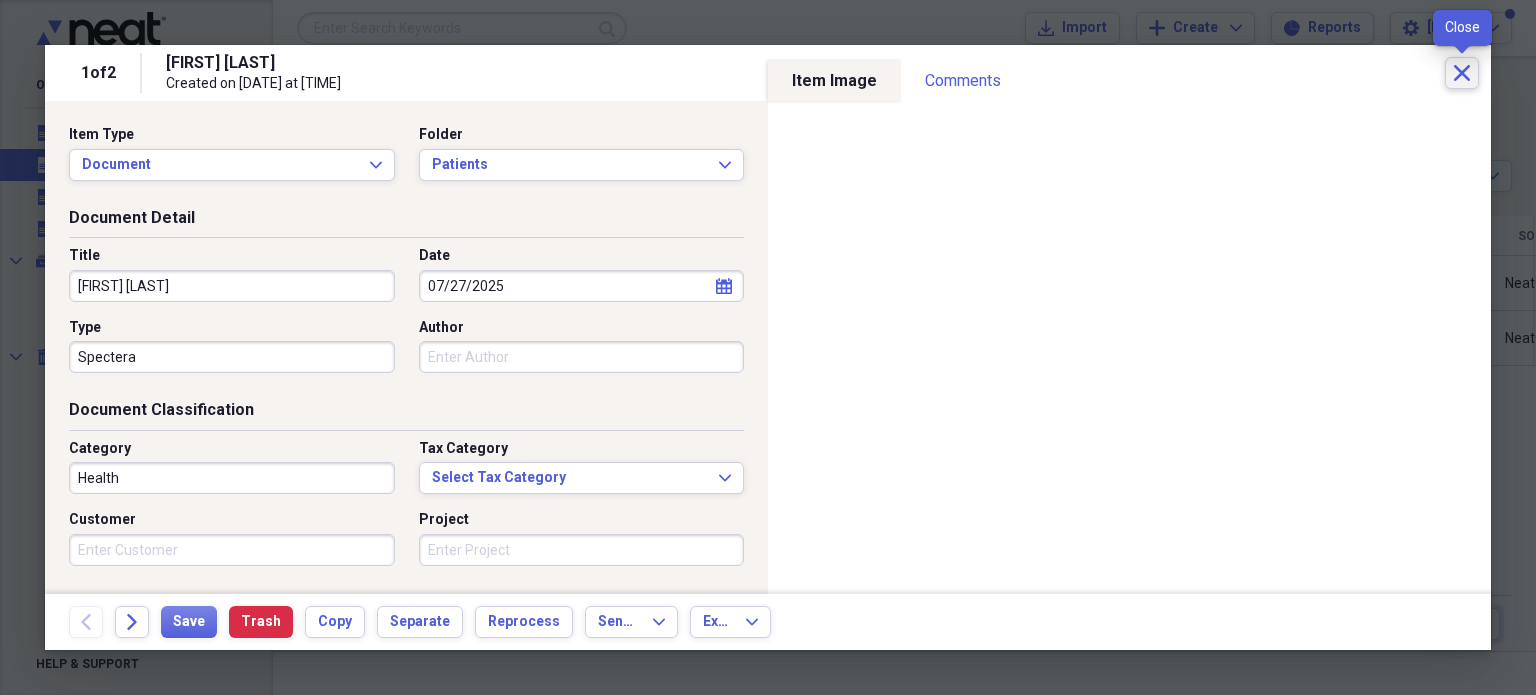 click on "Close" 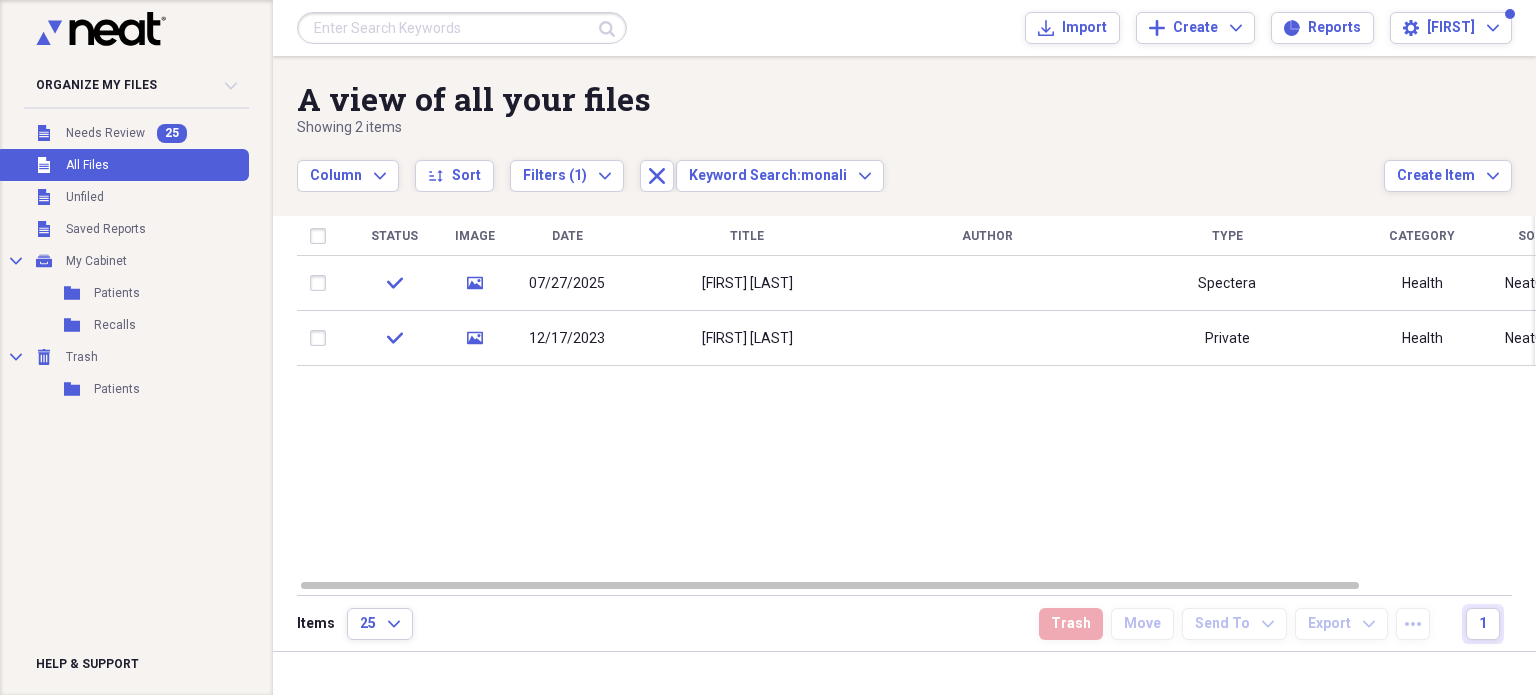 click at bounding box center (462, 28) 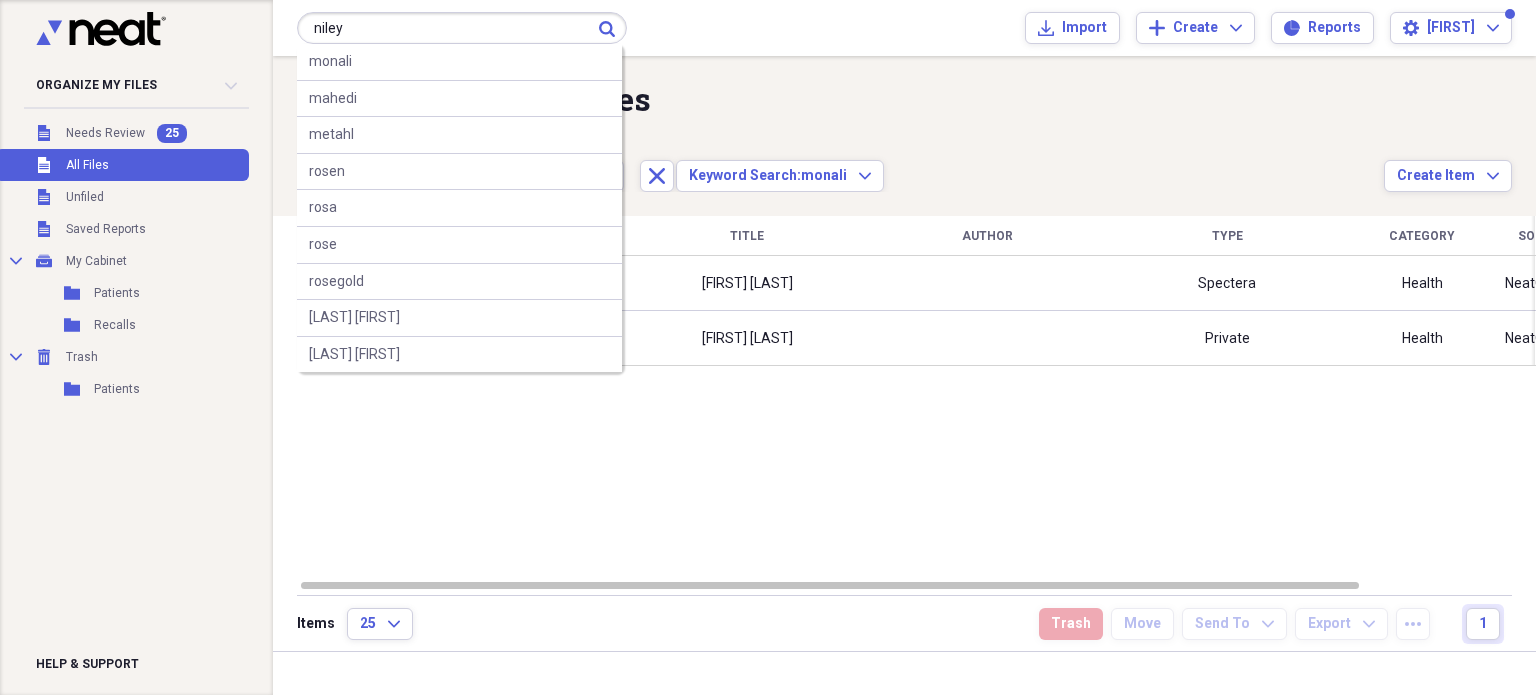 type on "niley" 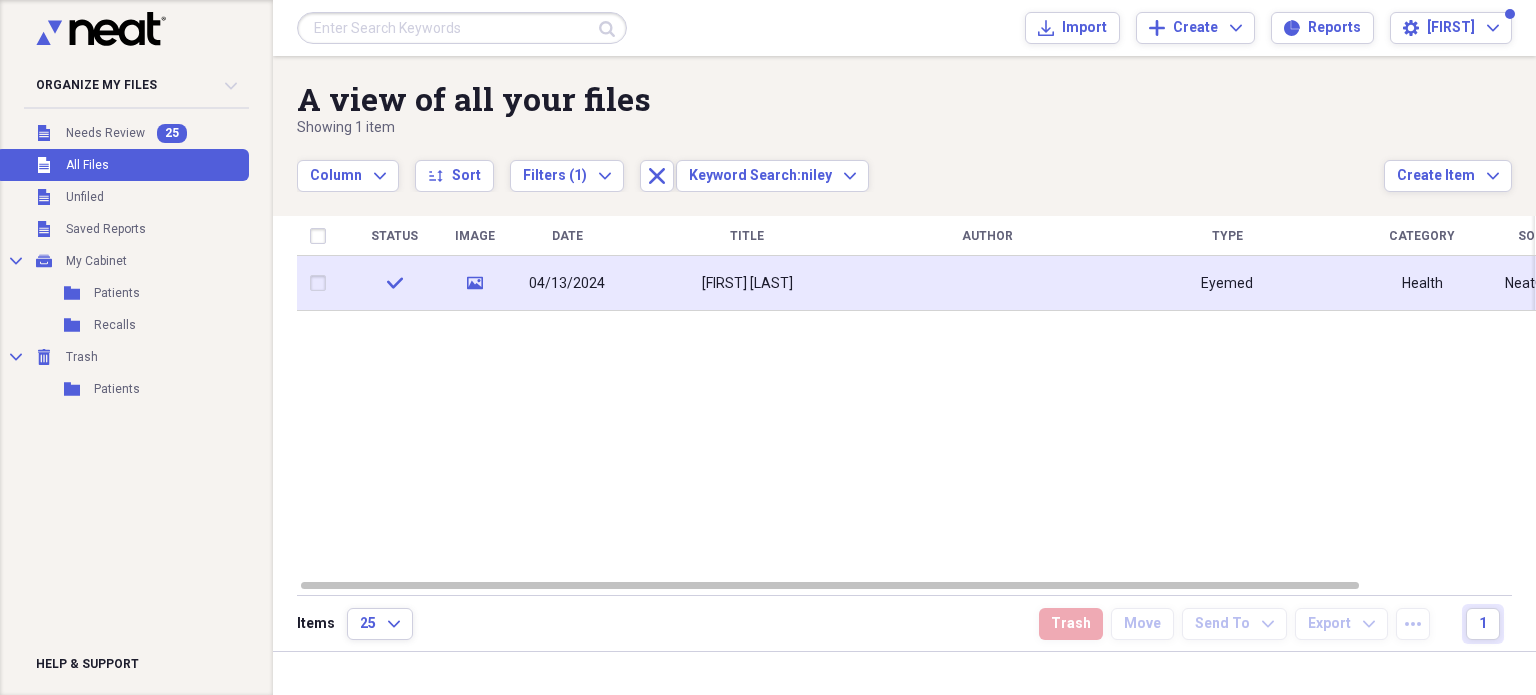 click on "[FIRST] [LAST]" at bounding box center [747, 284] 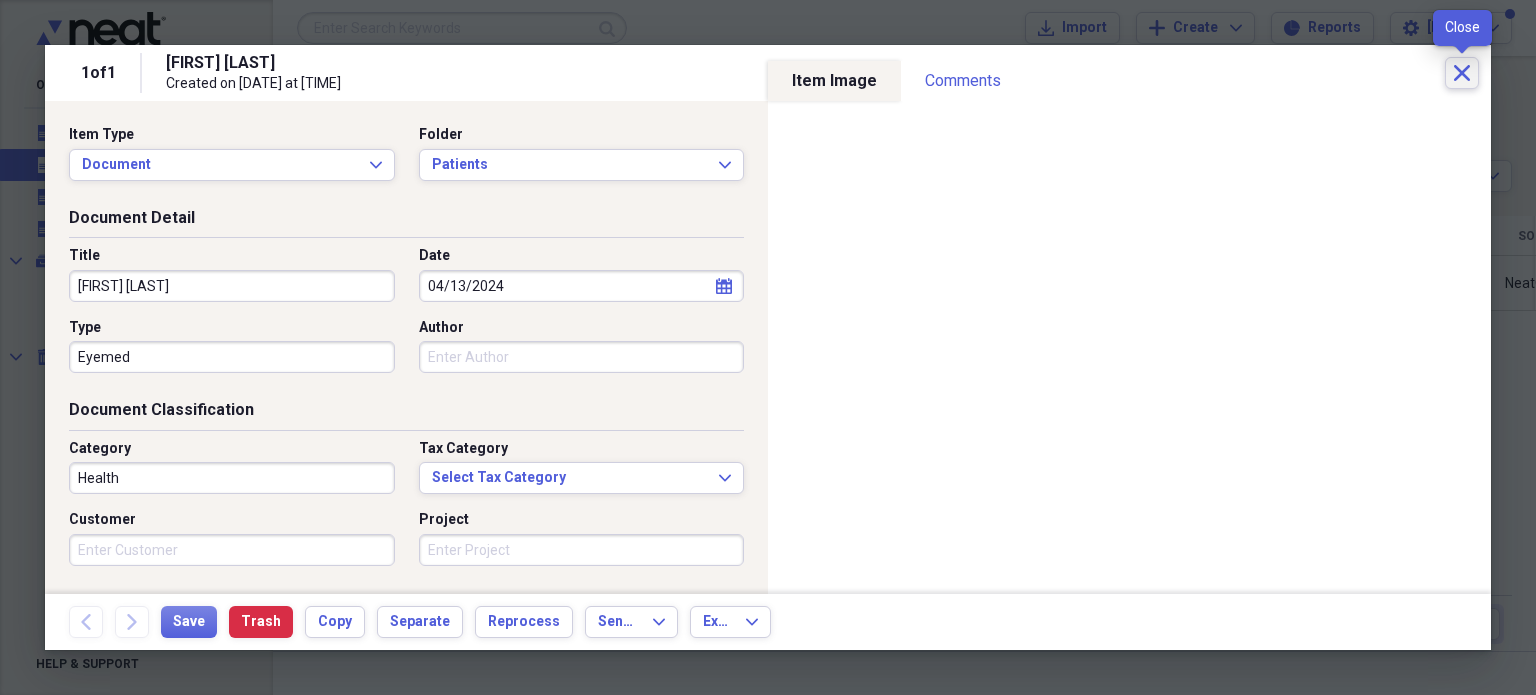 click on "Close" at bounding box center [1462, 73] 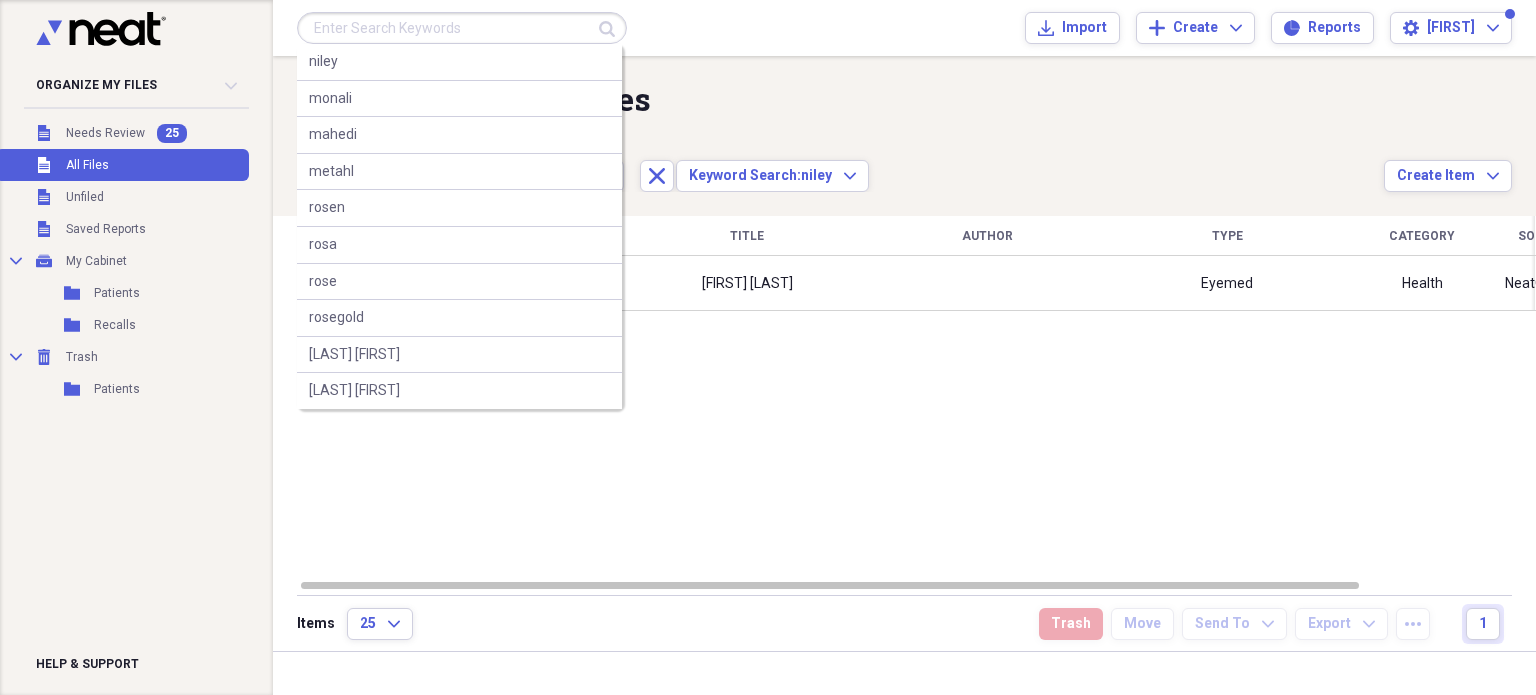 click at bounding box center (462, 28) 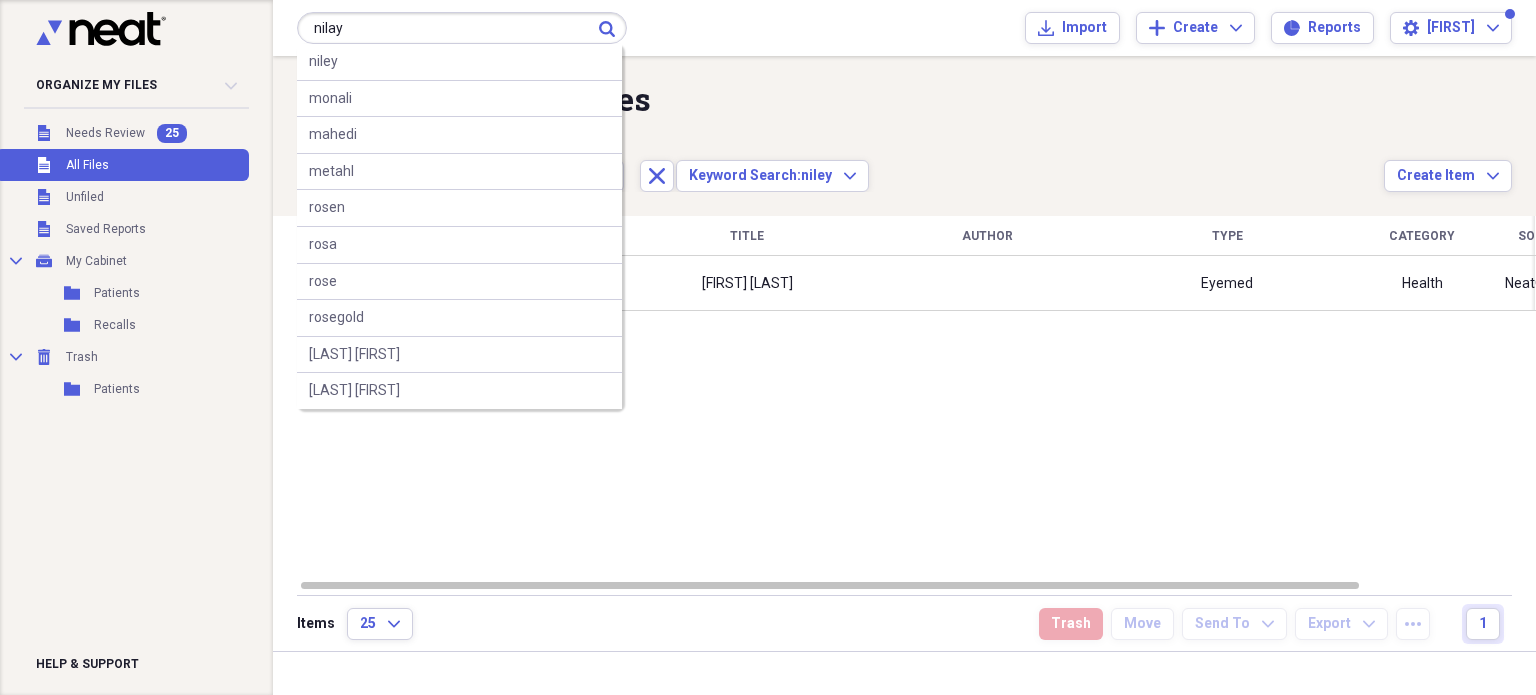 type on "nilay" 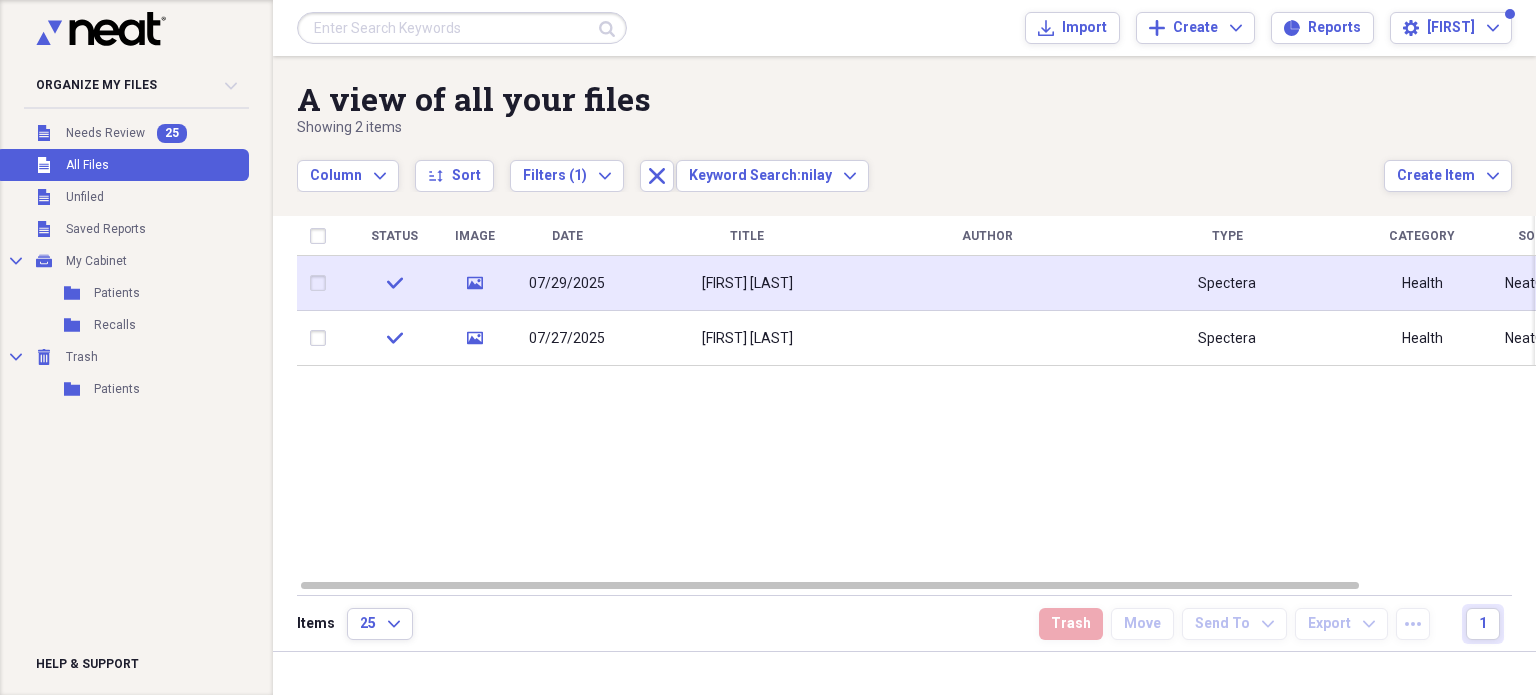 click on "[FIRST] [LAST]" at bounding box center (747, 283) 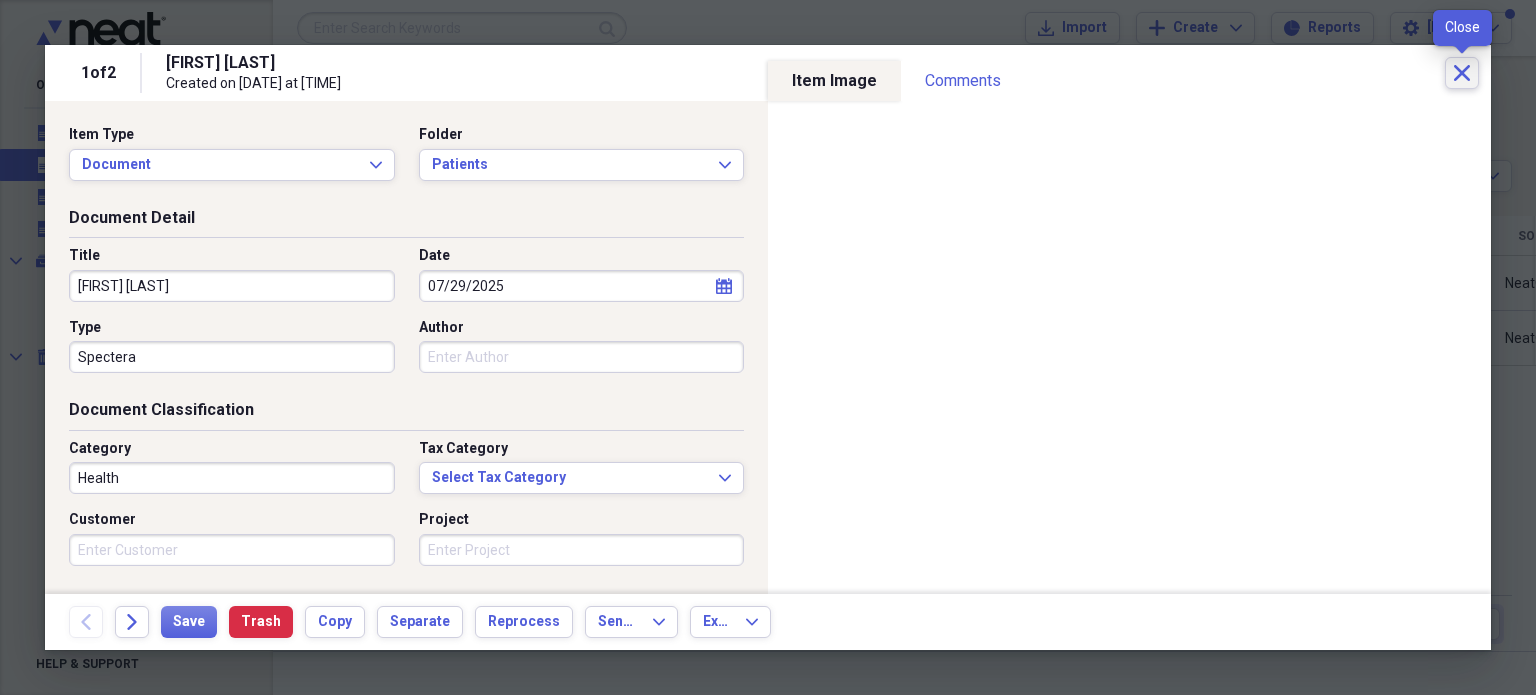 click on "Close" at bounding box center [1462, 73] 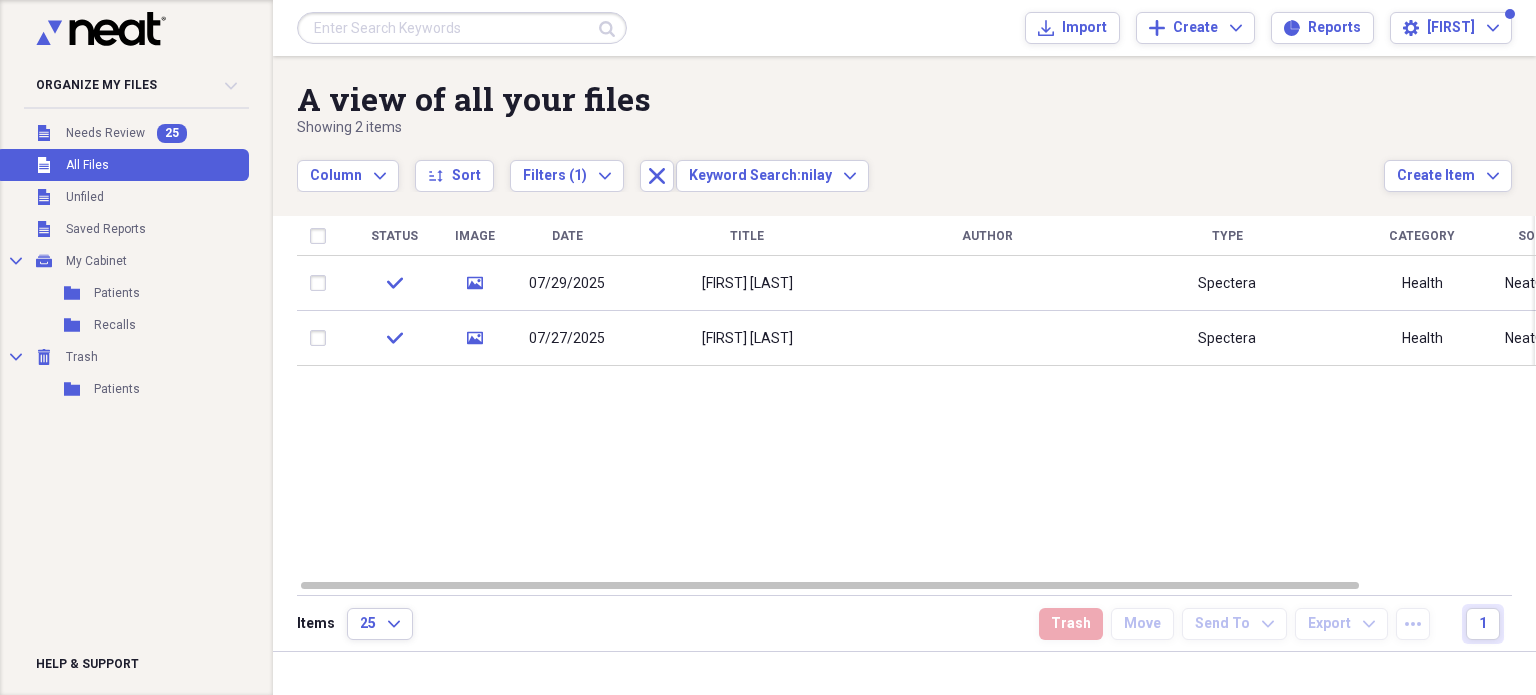 click at bounding box center (462, 28) 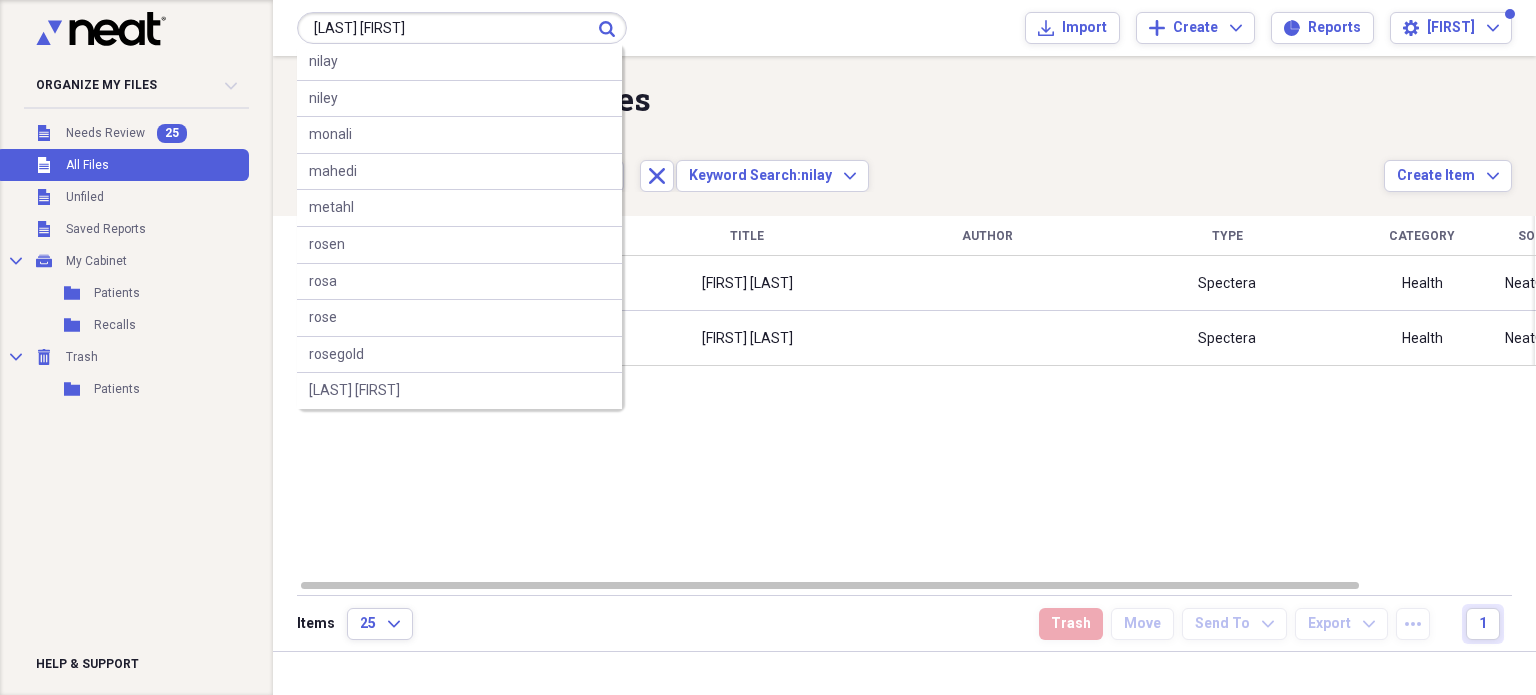 type on "[LAST] [FIRST]" 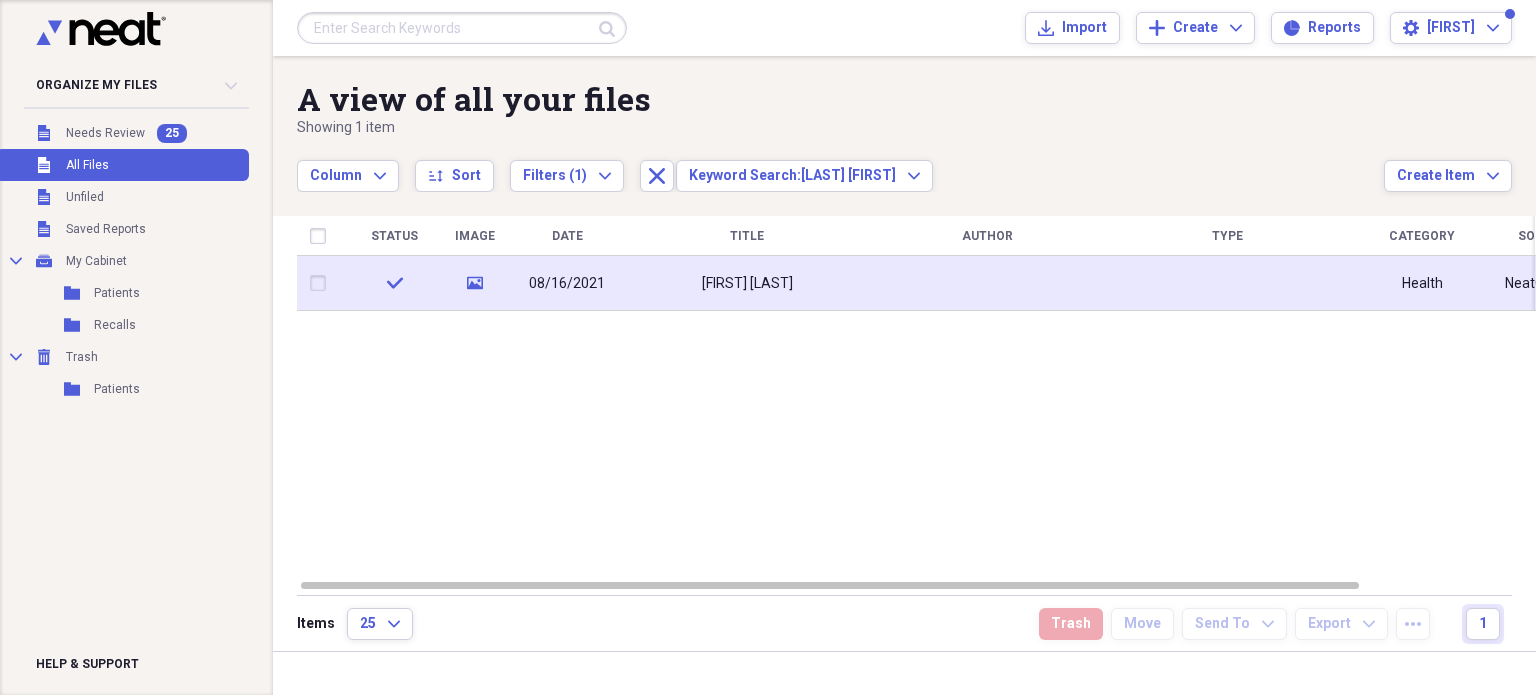 click on "media" 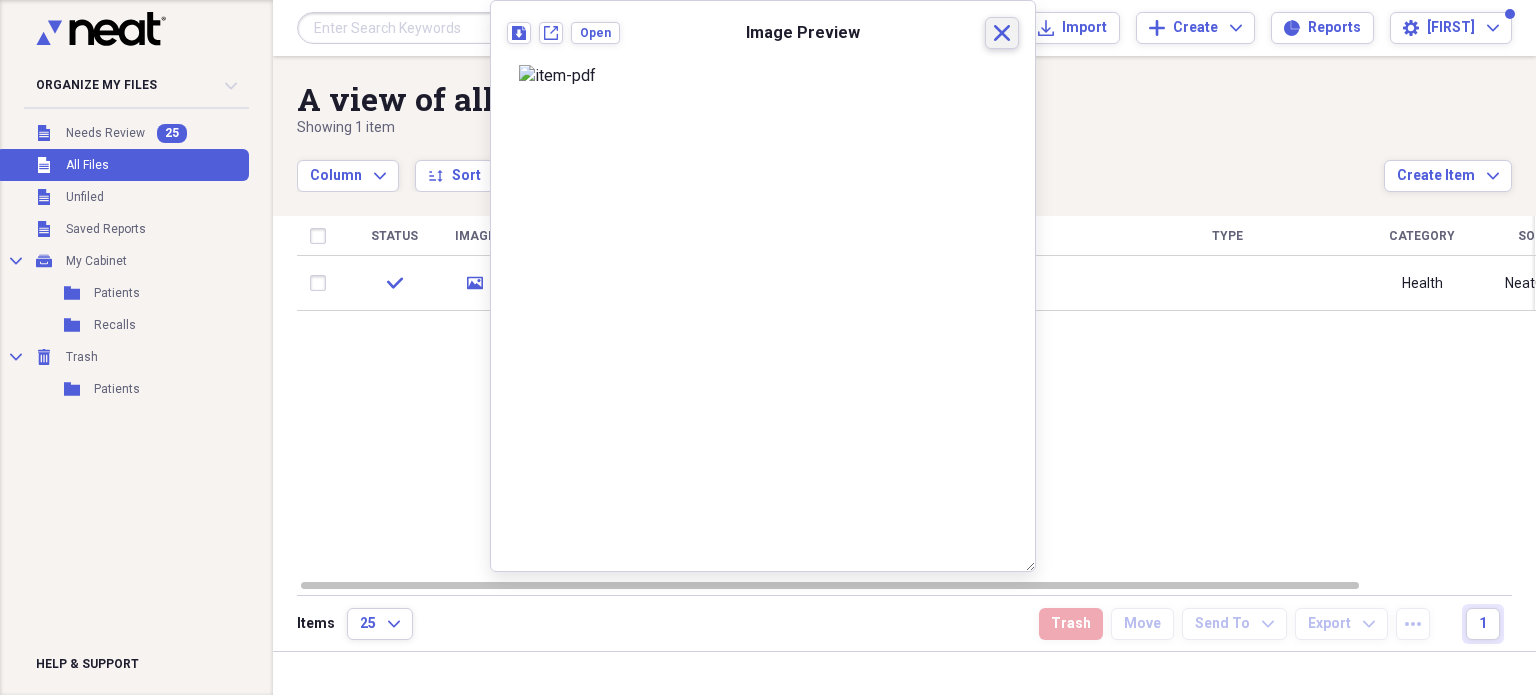 click on "Close" 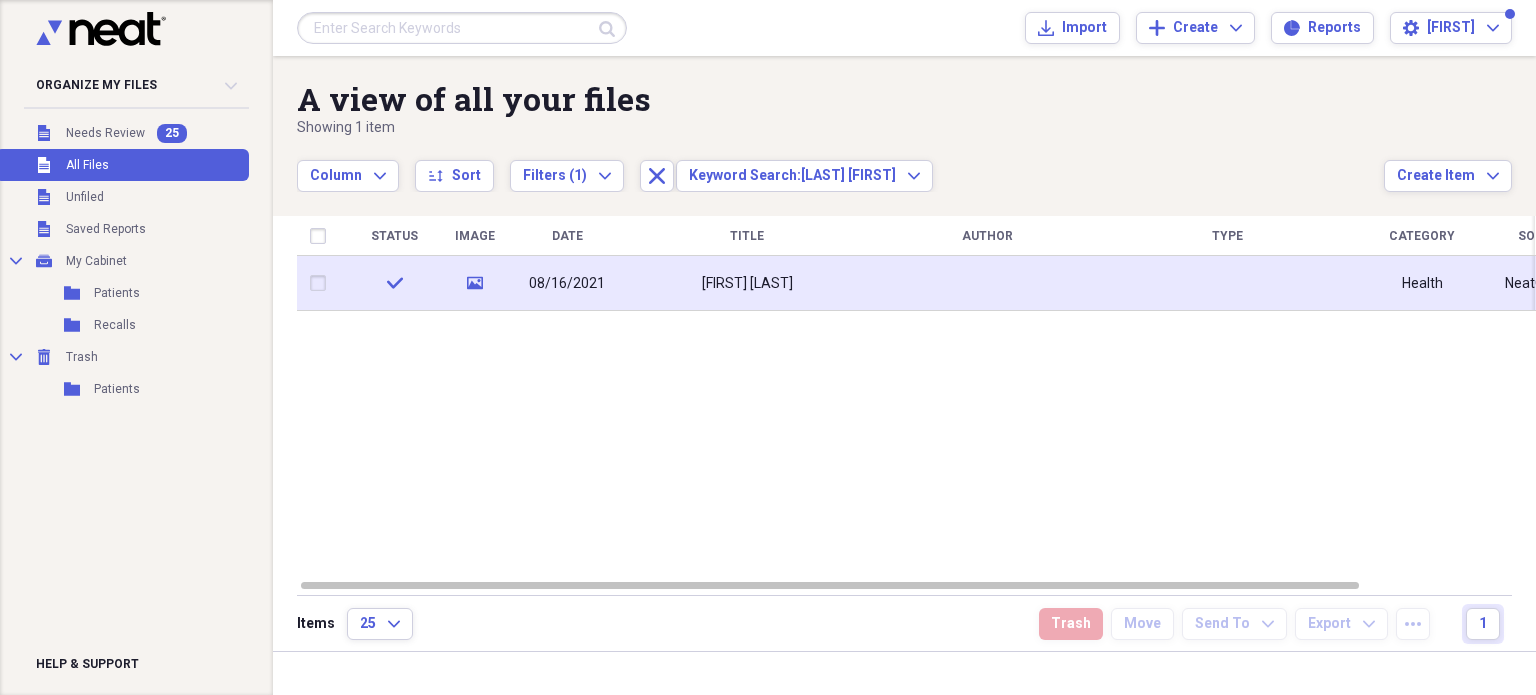 click on "08/16/2021" at bounding box center [567, 284] 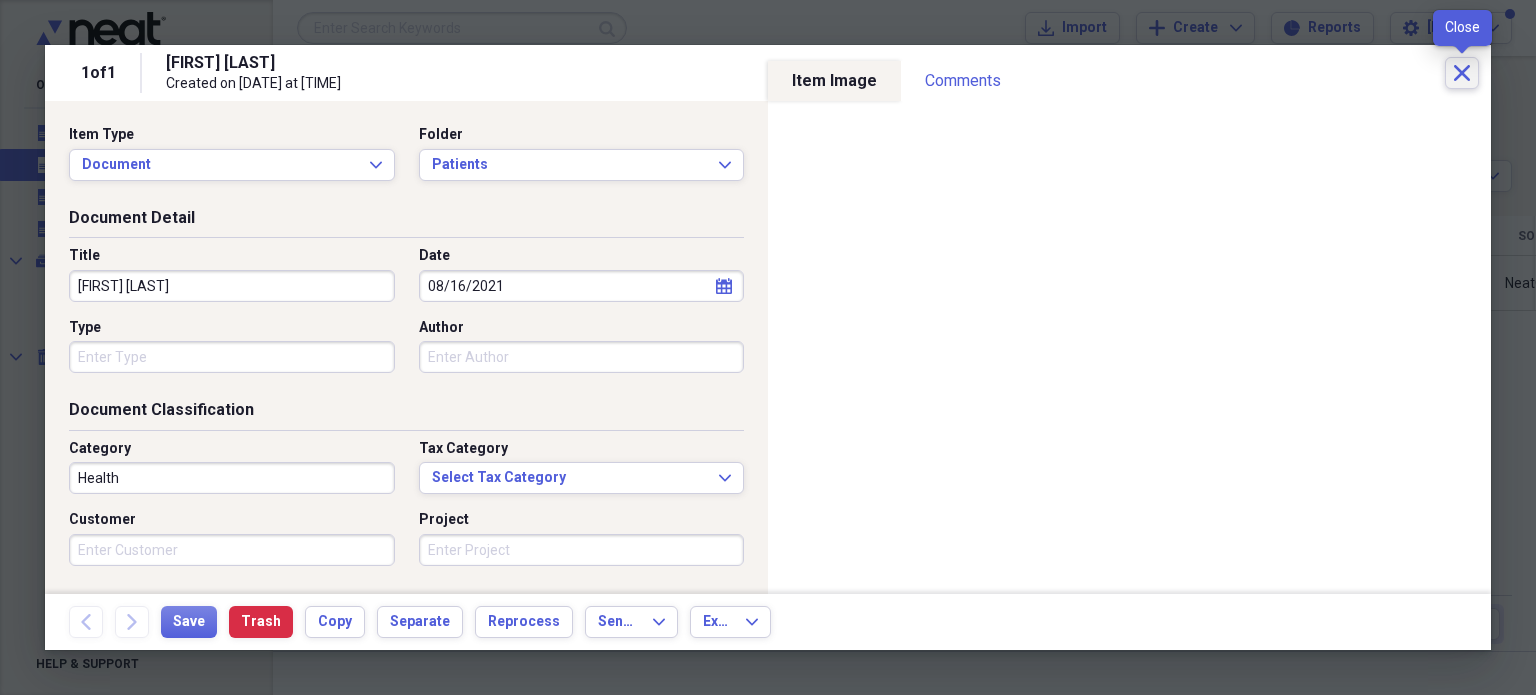 click on "Close" 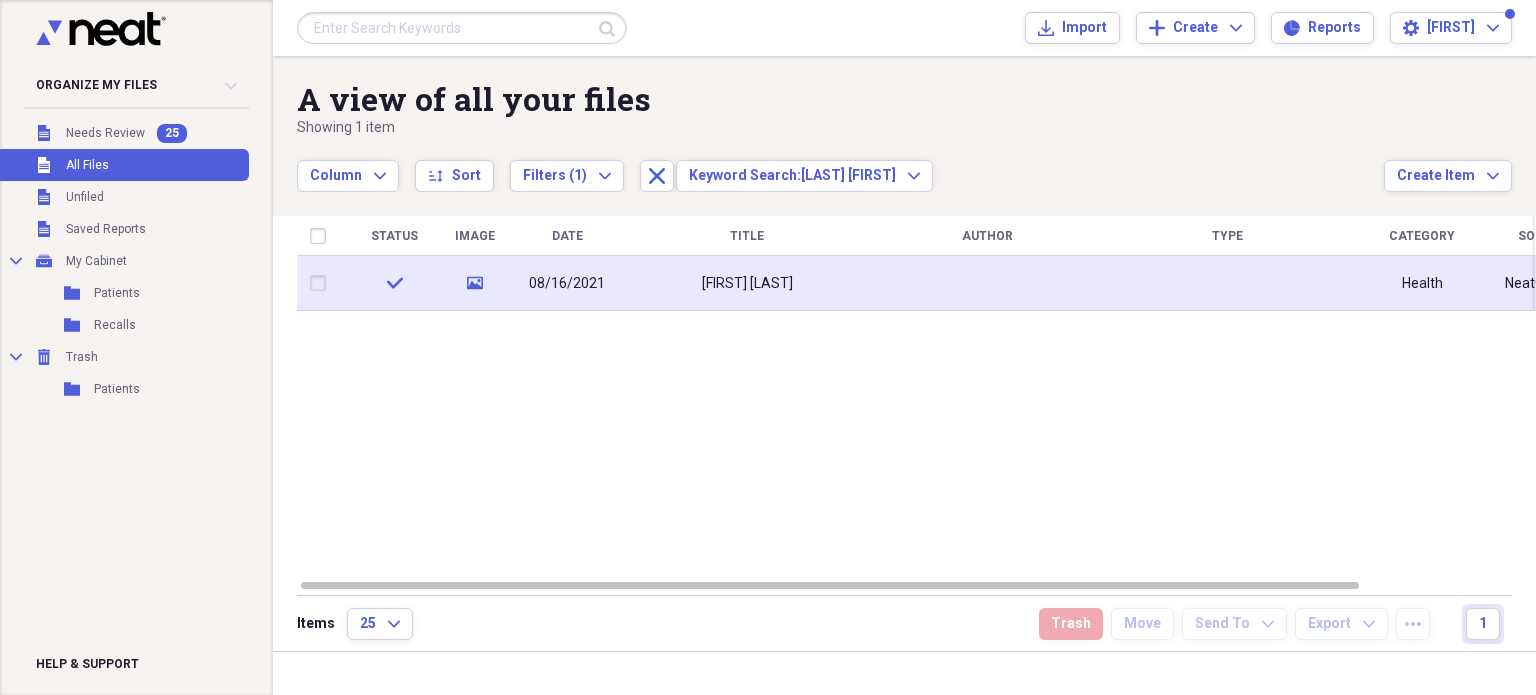 click on "[FIRST] [LAST]" at bounding box center [747, 283] 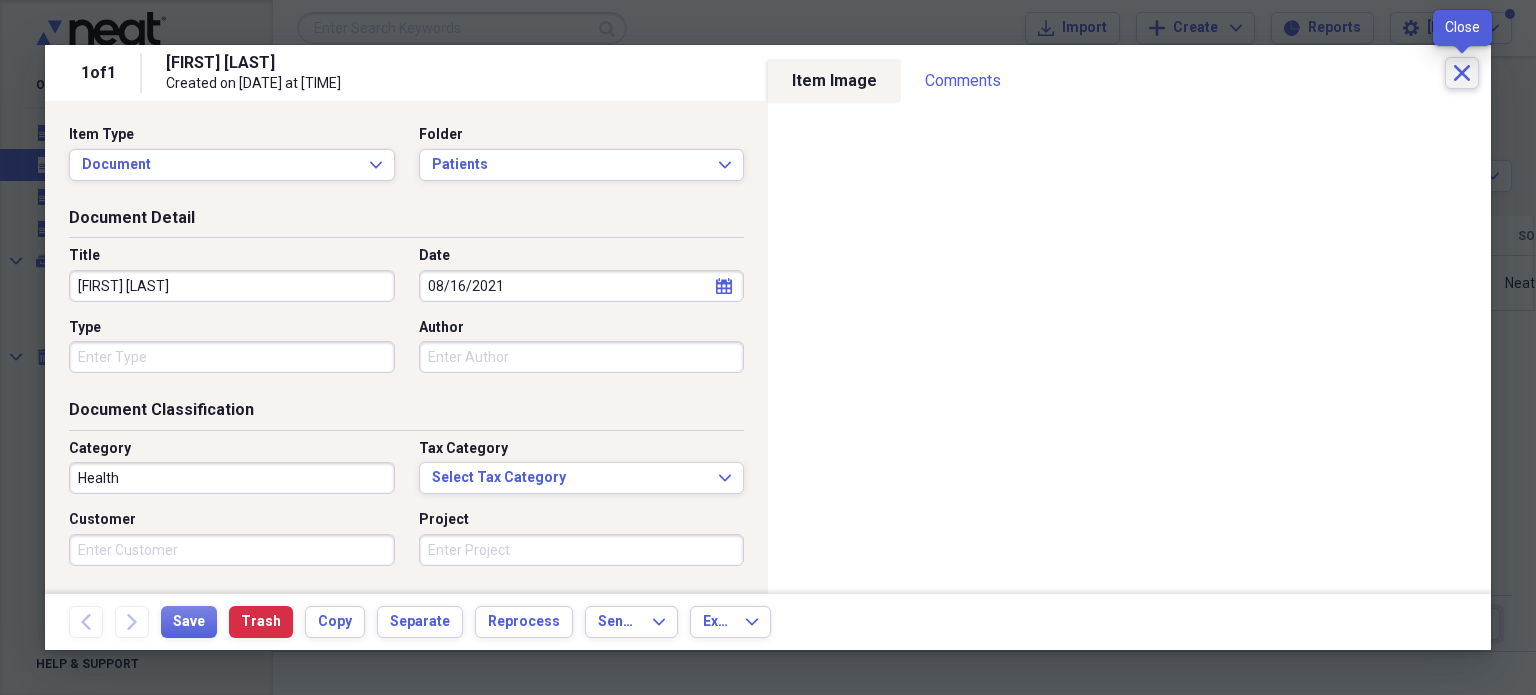 click on "Close" at bounding box center (1462, 73) 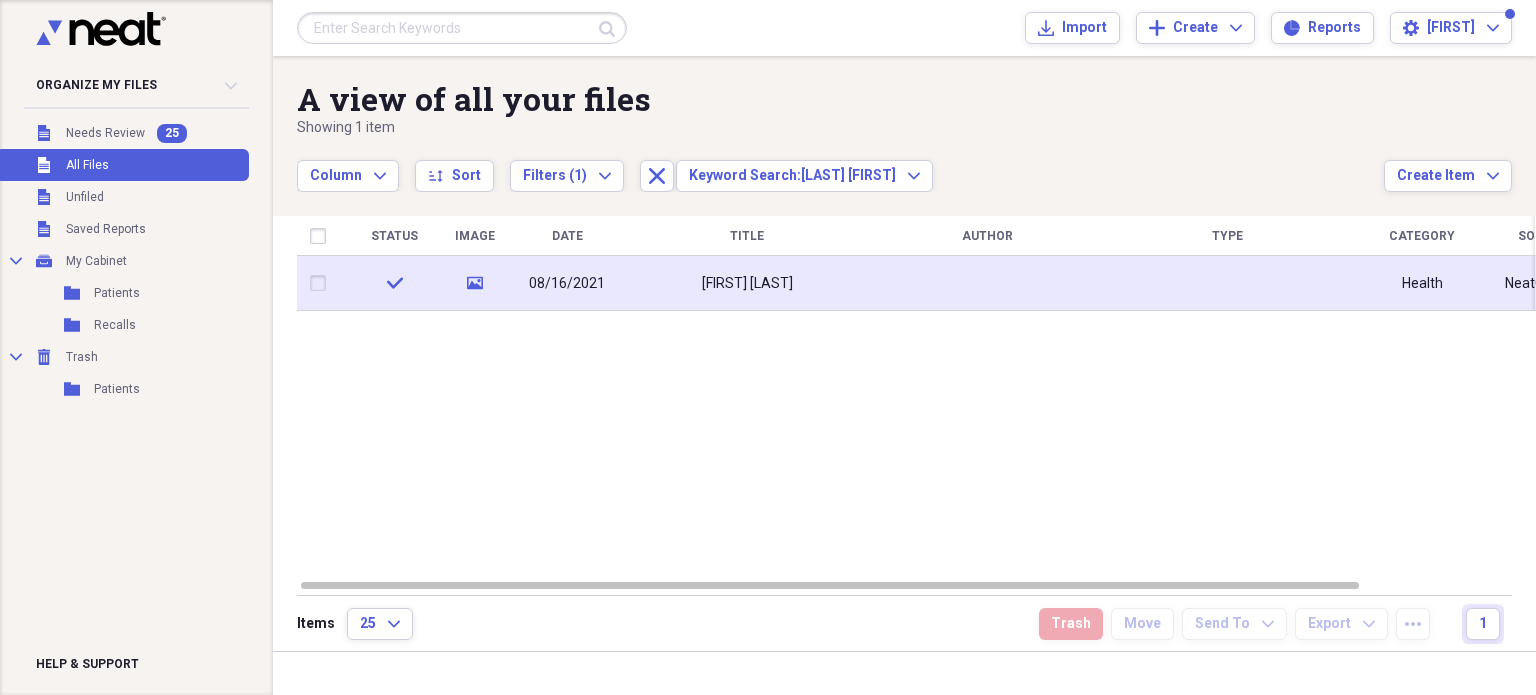 click on "[FIRST] [LAST]" at bounding box center [747, 283] 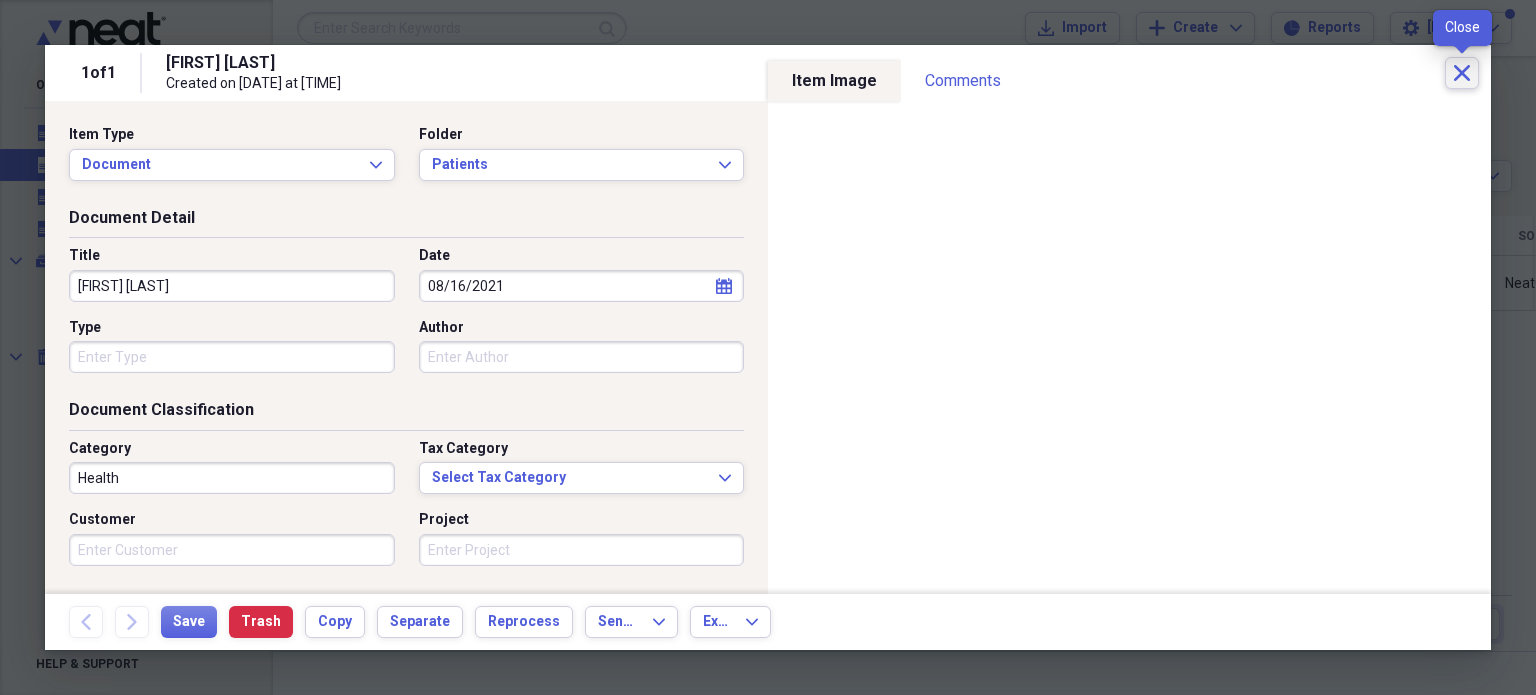 click on "Close" 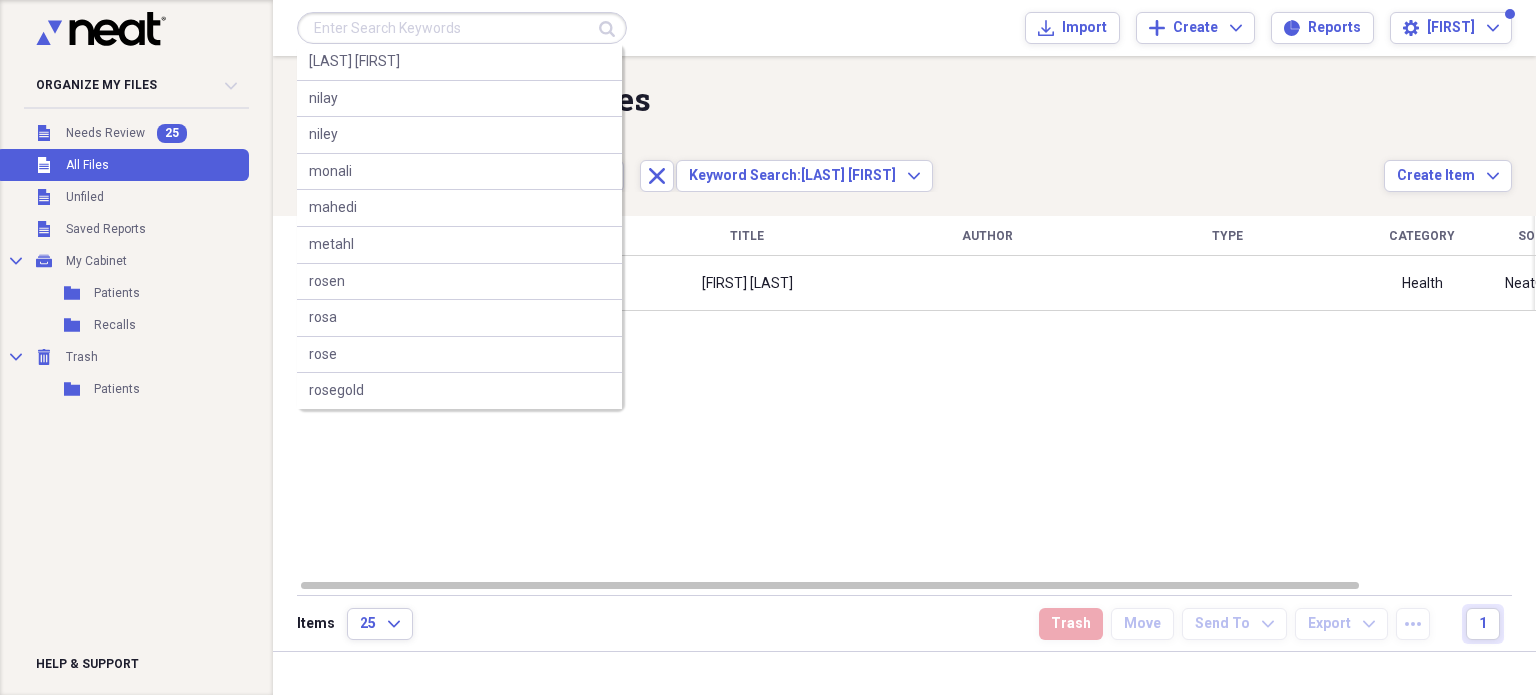 click at bounding box center (462, 28) 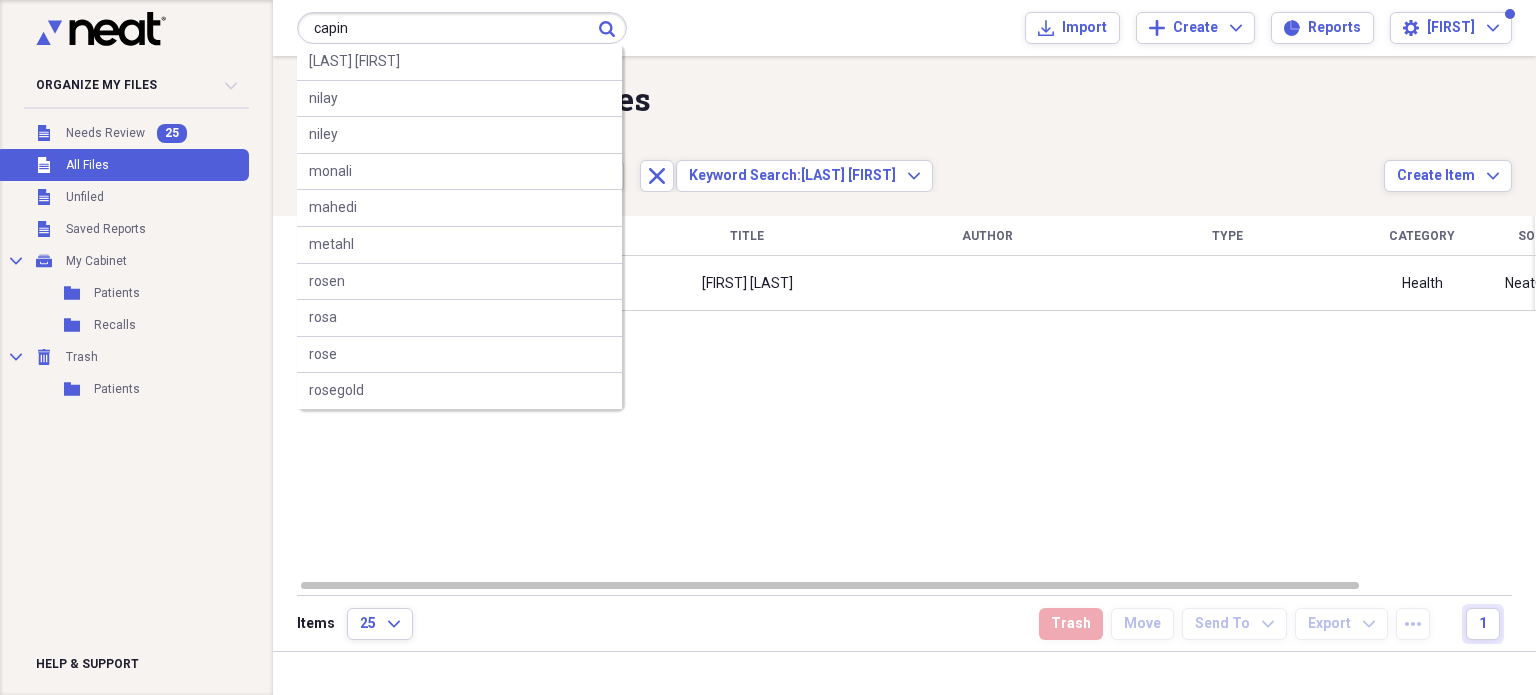 type on "capin" 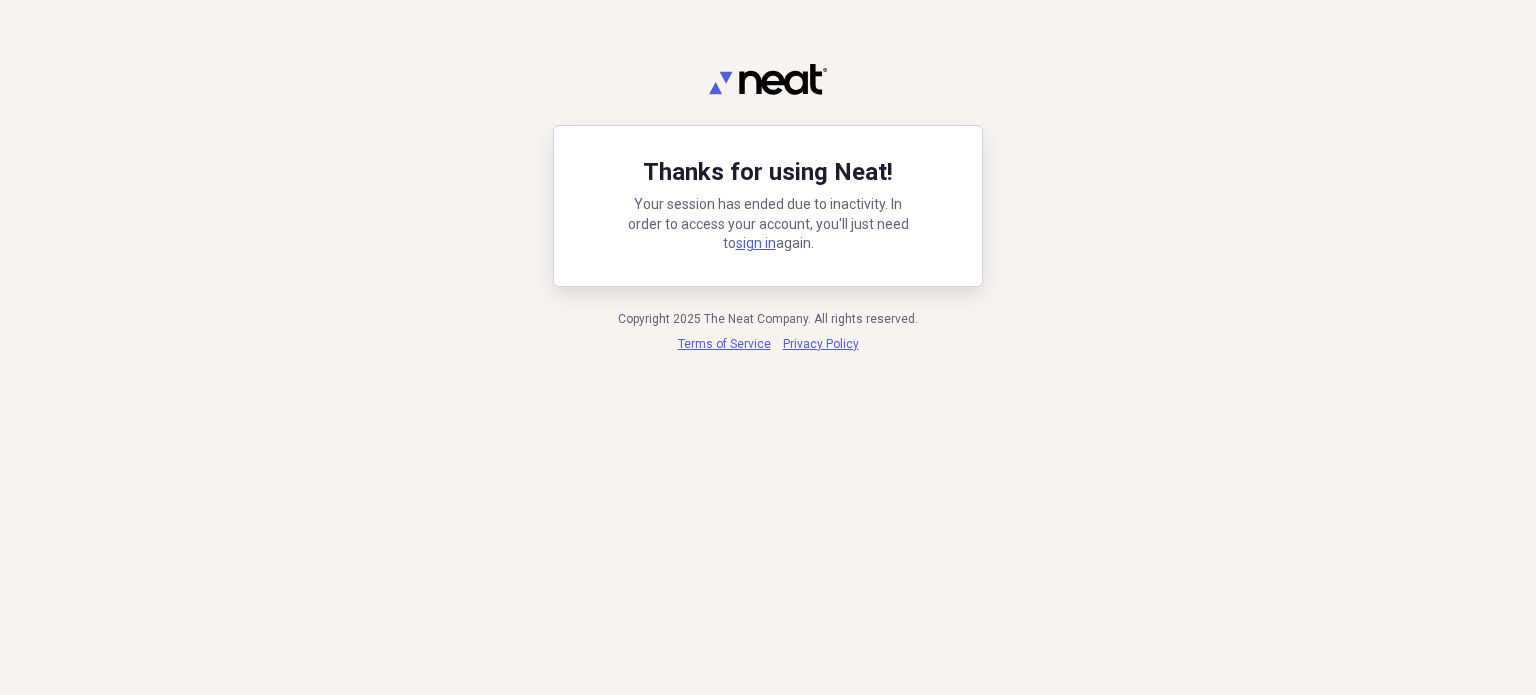 scroll, scrollTop: 0, scrollLeft: 0, axis: both 